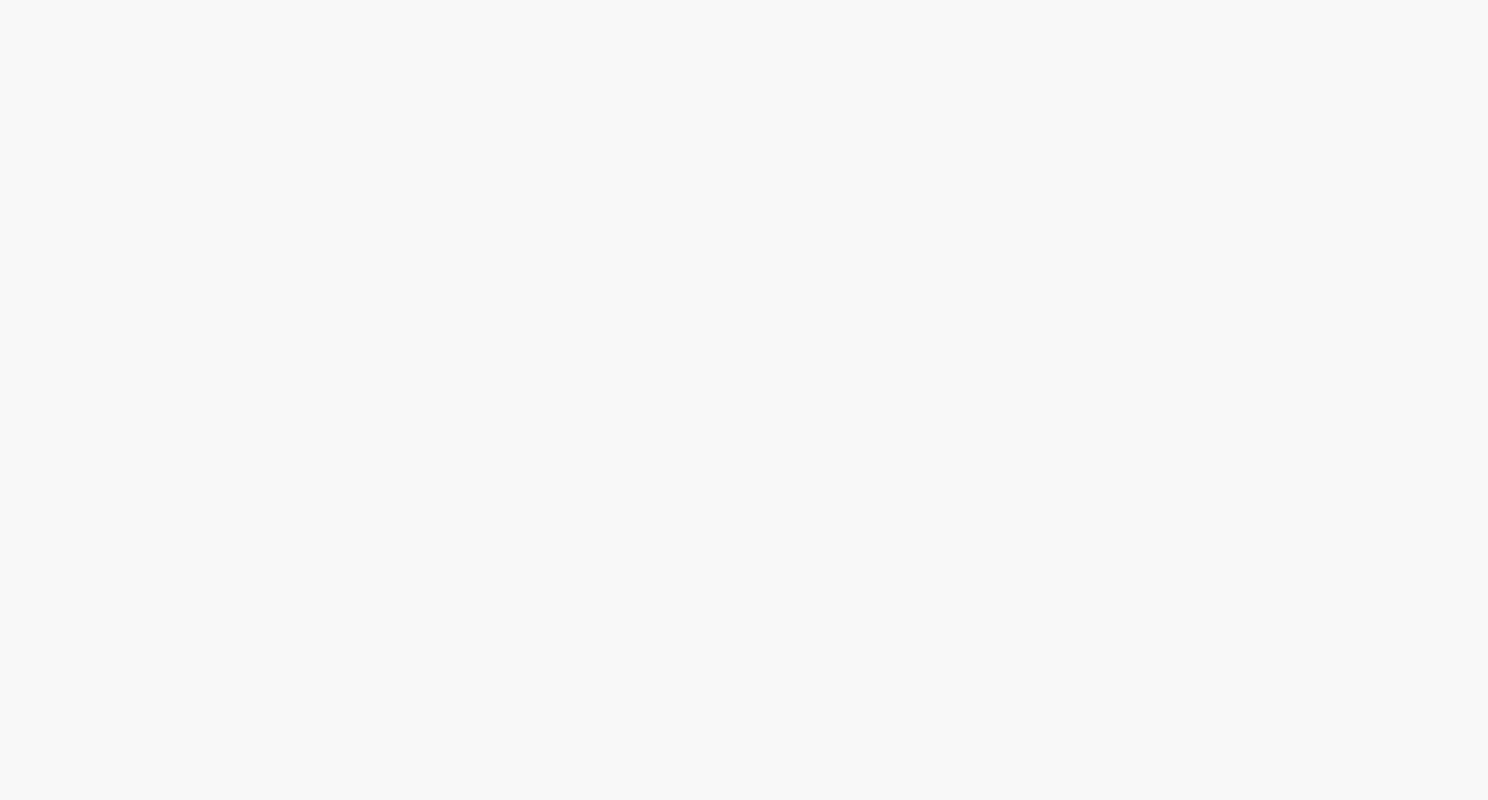 scroll, scrollTop: 0, scrollLeft: 0, axis: both 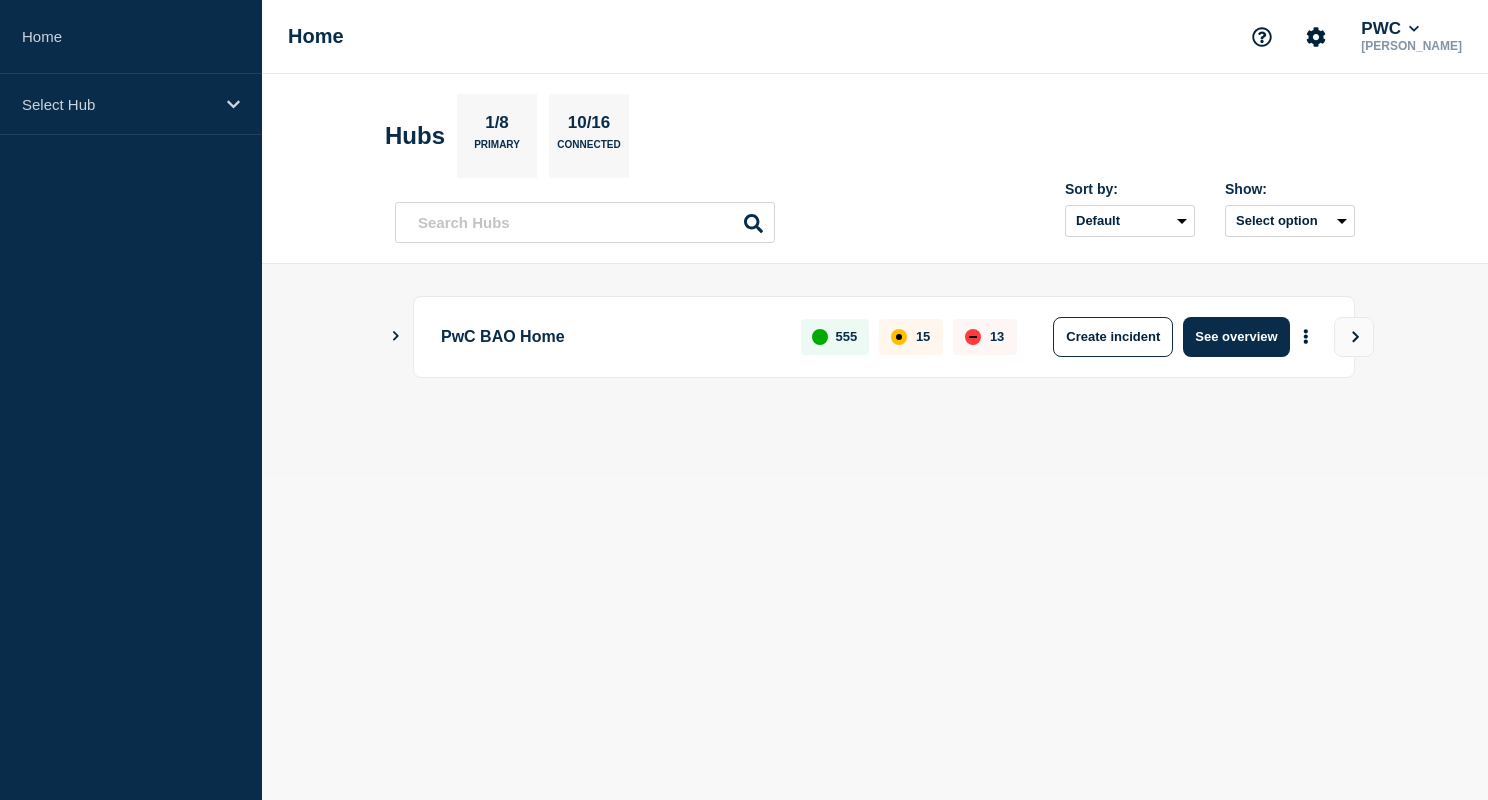 click 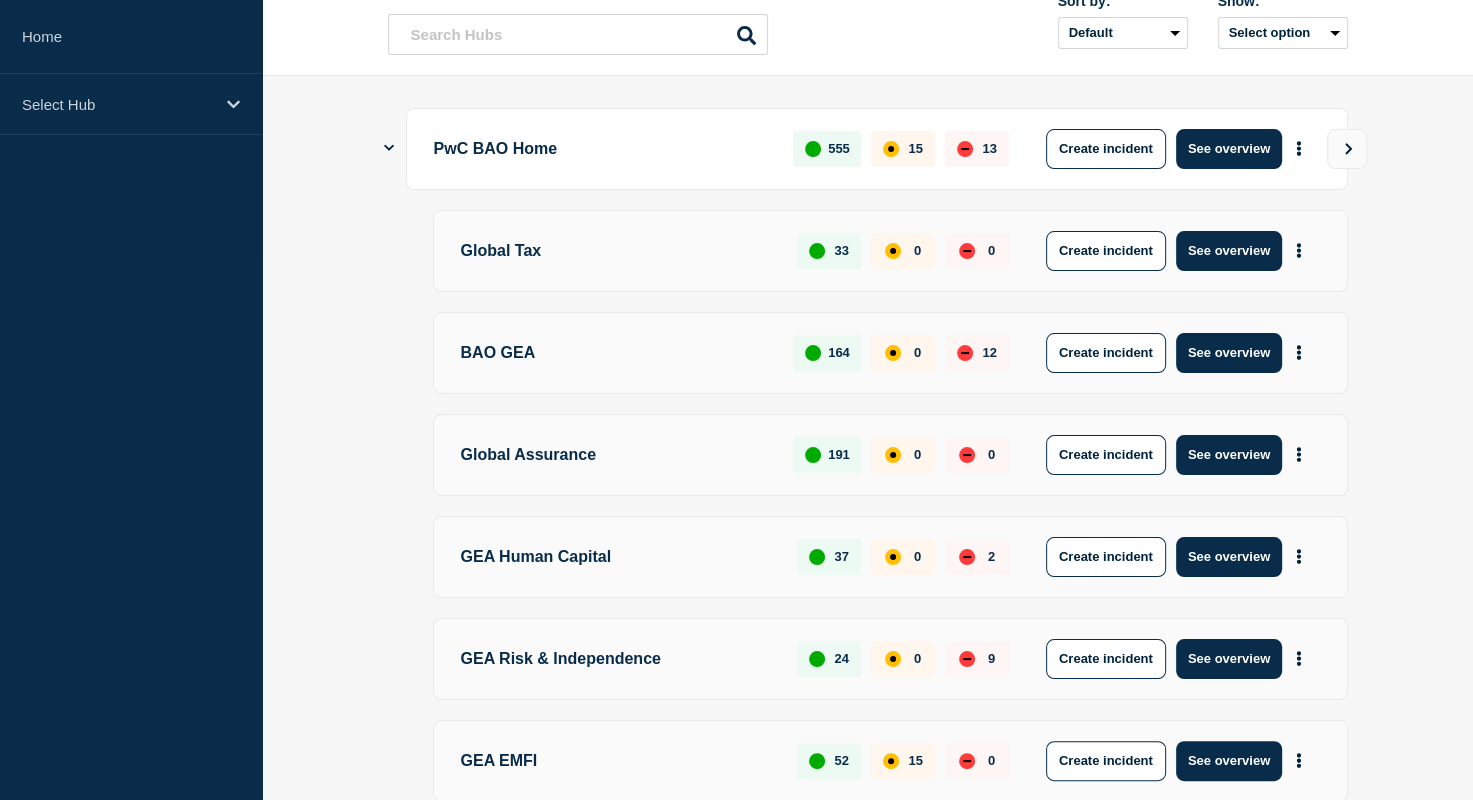 scroll, scrollTop: 200, scrollLeft: 0, axis: vertical 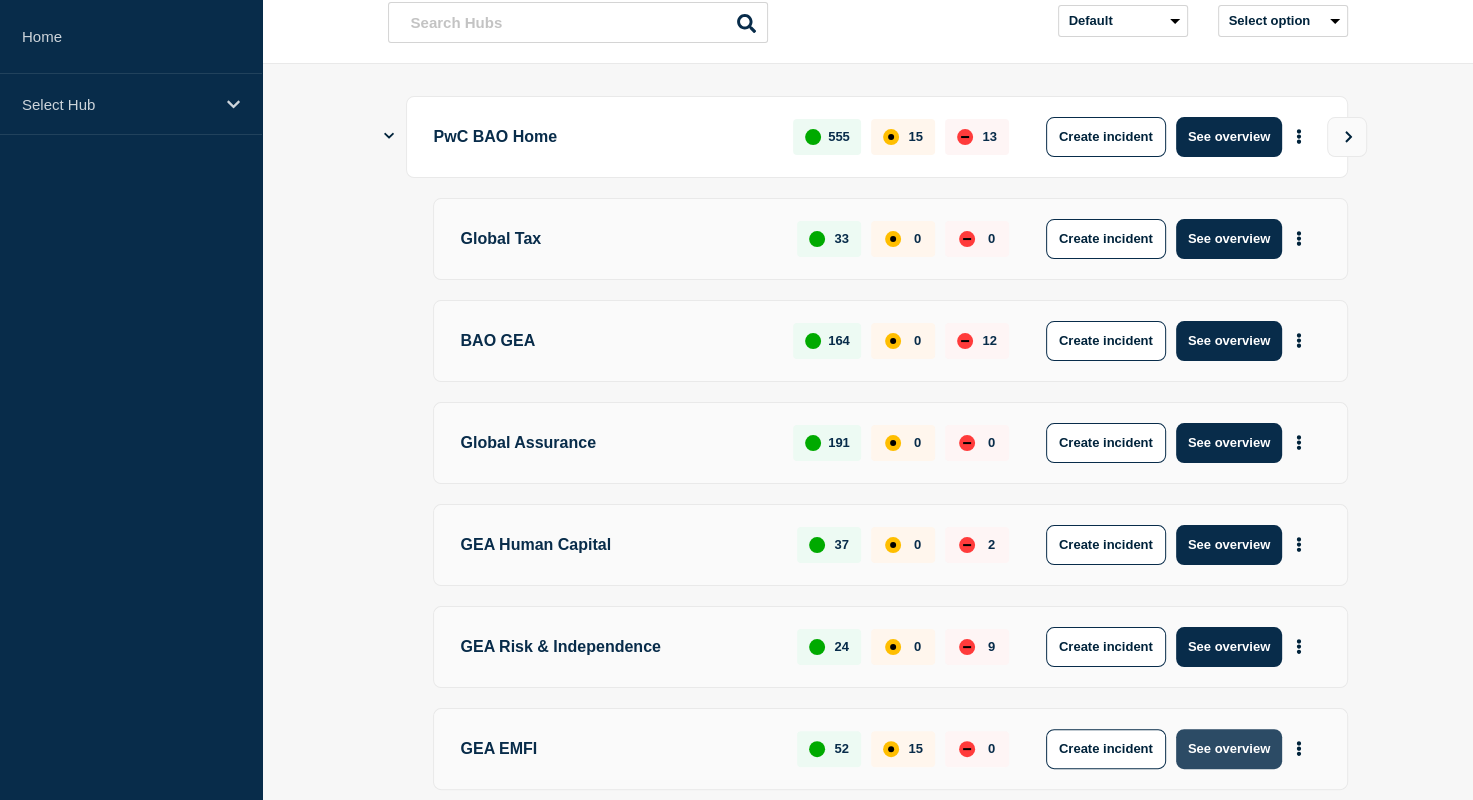 click on "See overview" at bounding box center [1229, 749] 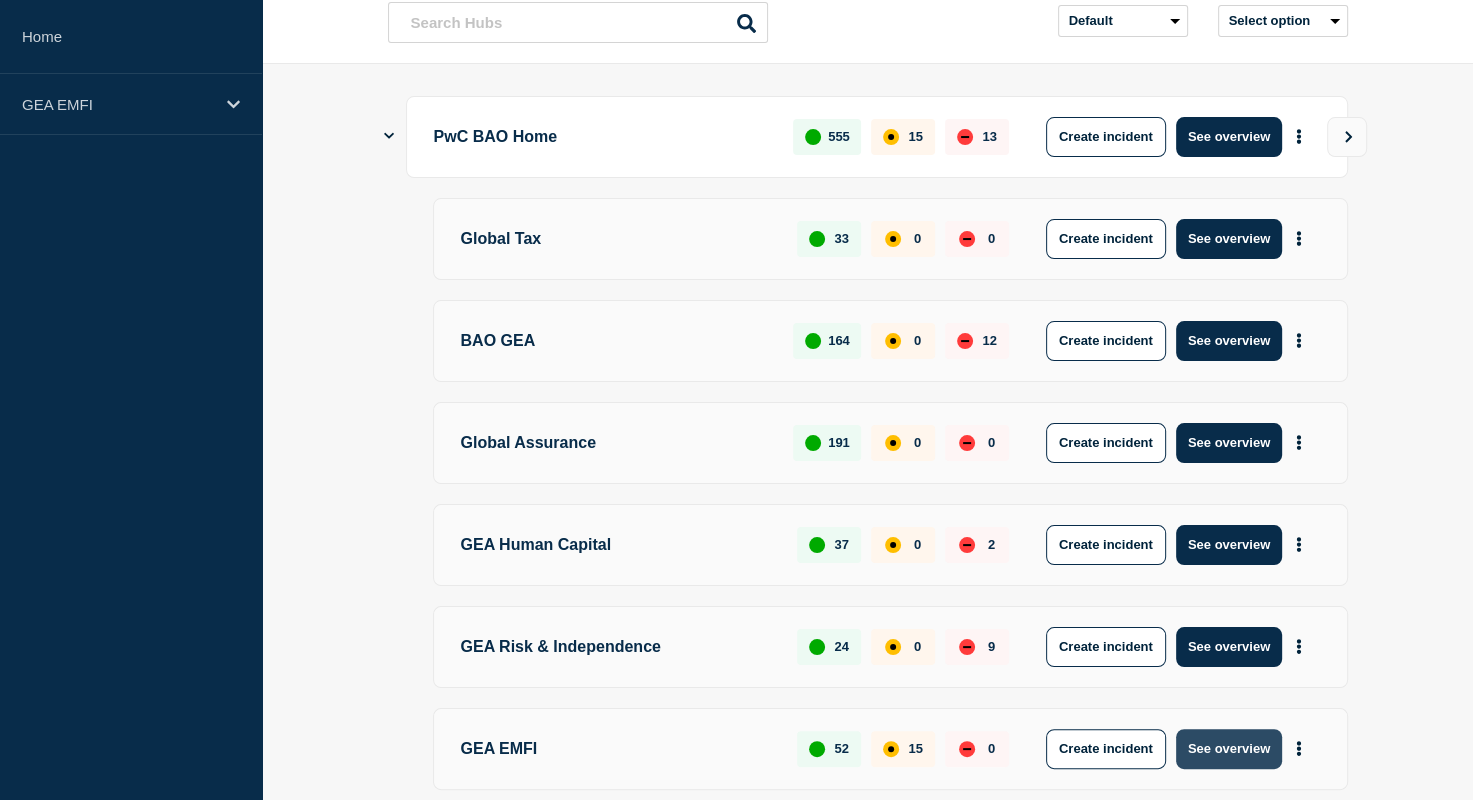 click on "See overview" at bounding box center (1229, 749) 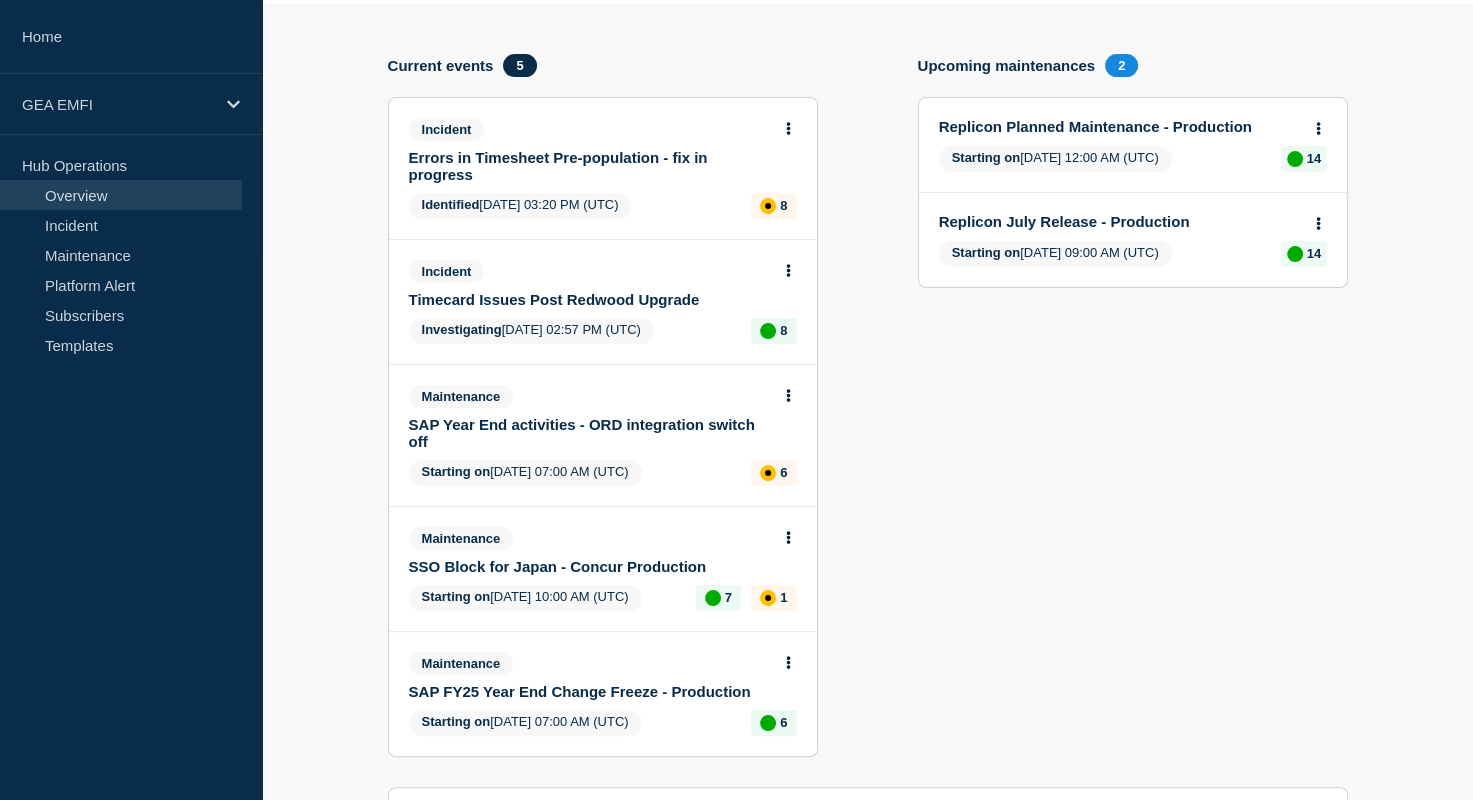 scroll, scrollTop: 200, scrollLeft: 0, axis: vertical 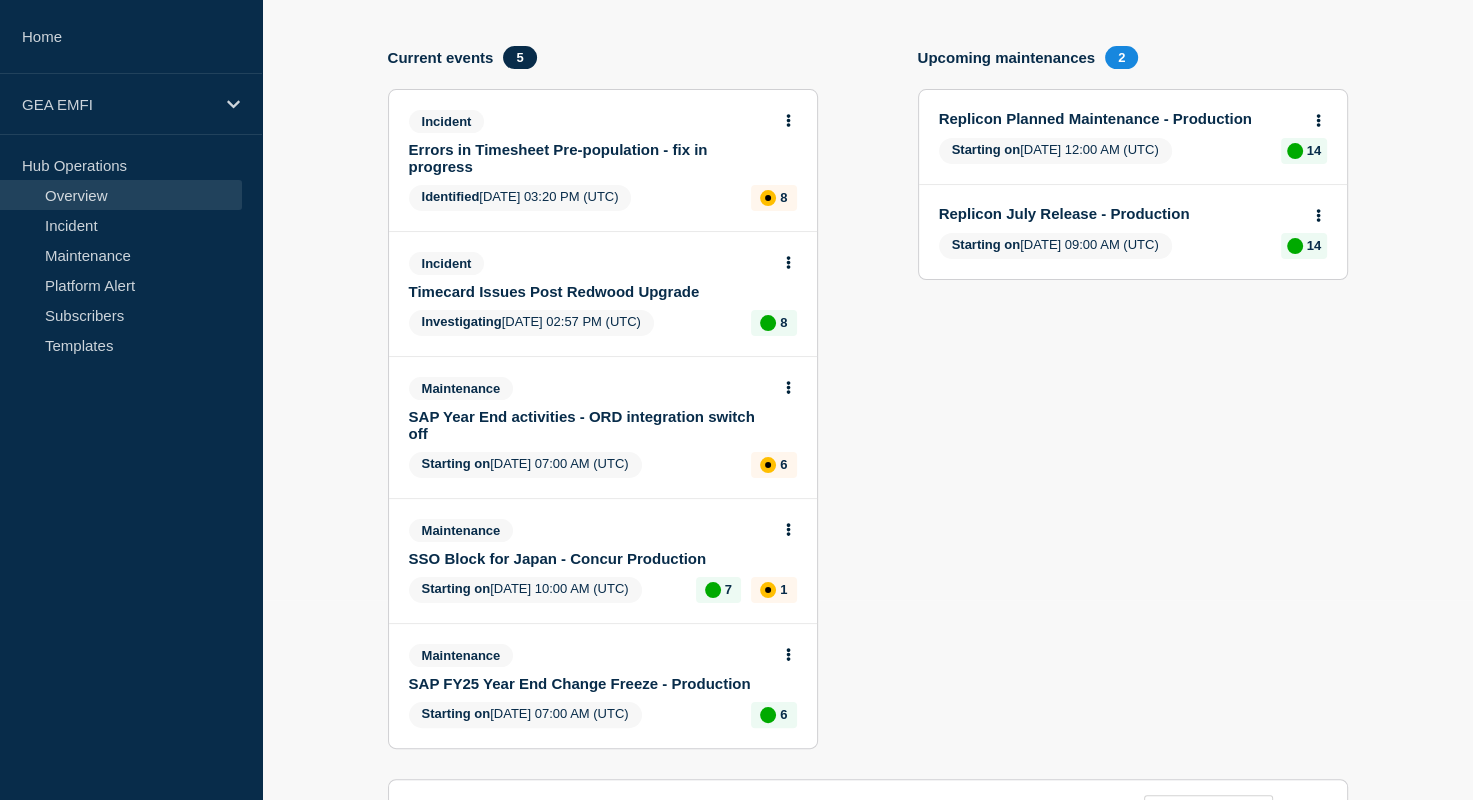 click on "Errors in Timesheet Pre-population - fix in progress" at bounding box center [589, 158] 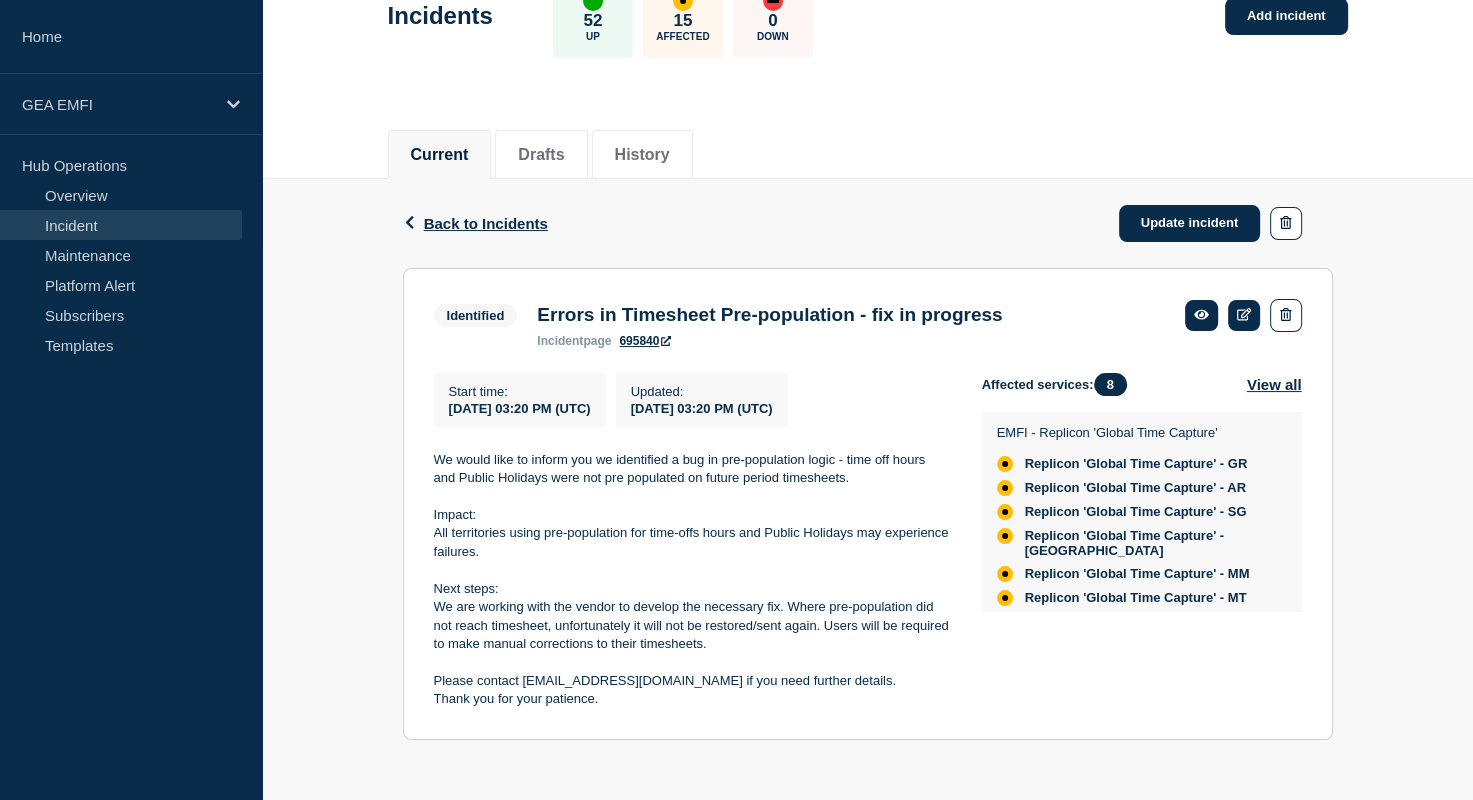 scroll, scrollTop: 156, scrollLeft: 0, axis: vertical 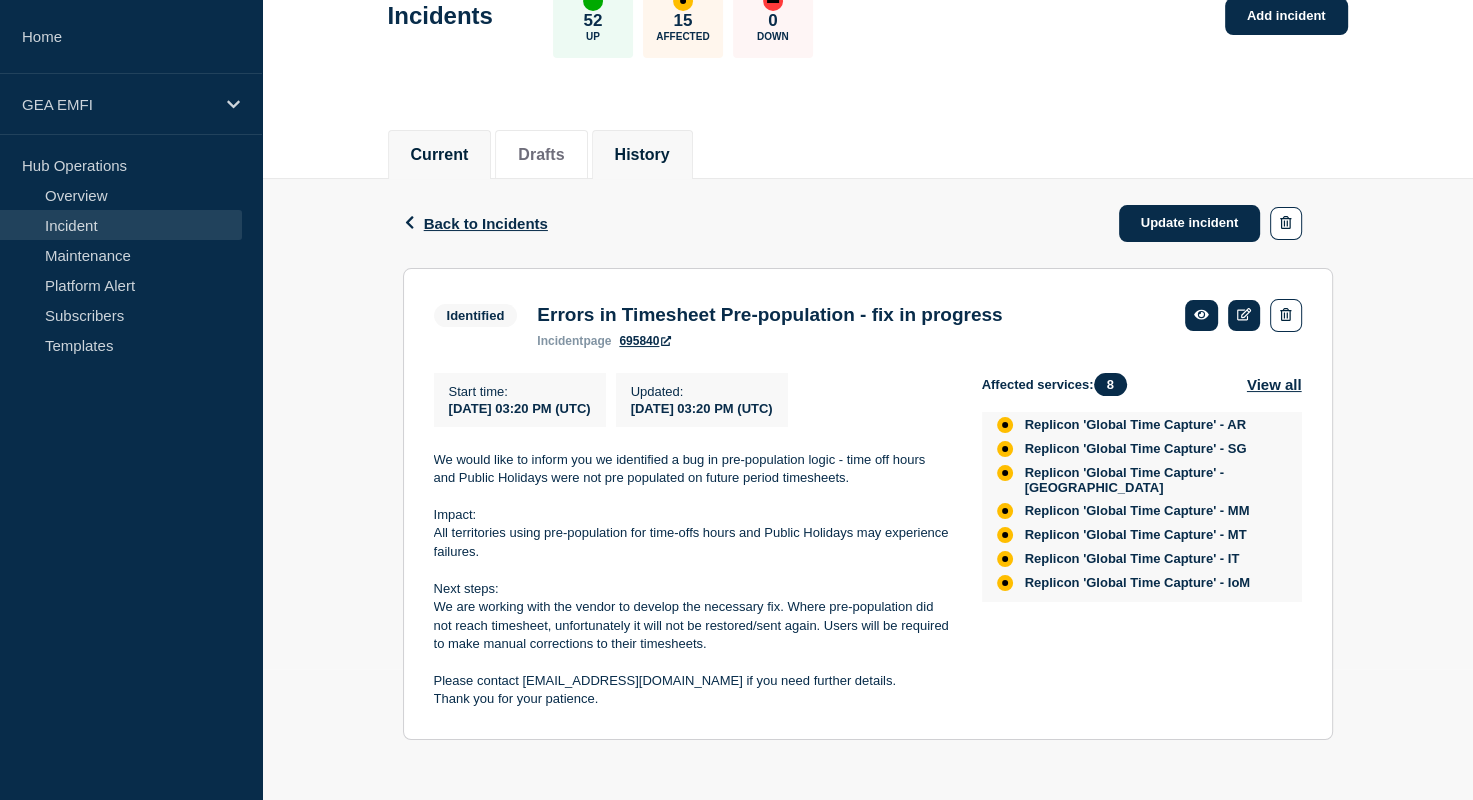 click on "History" at bounding box center (642, 155) 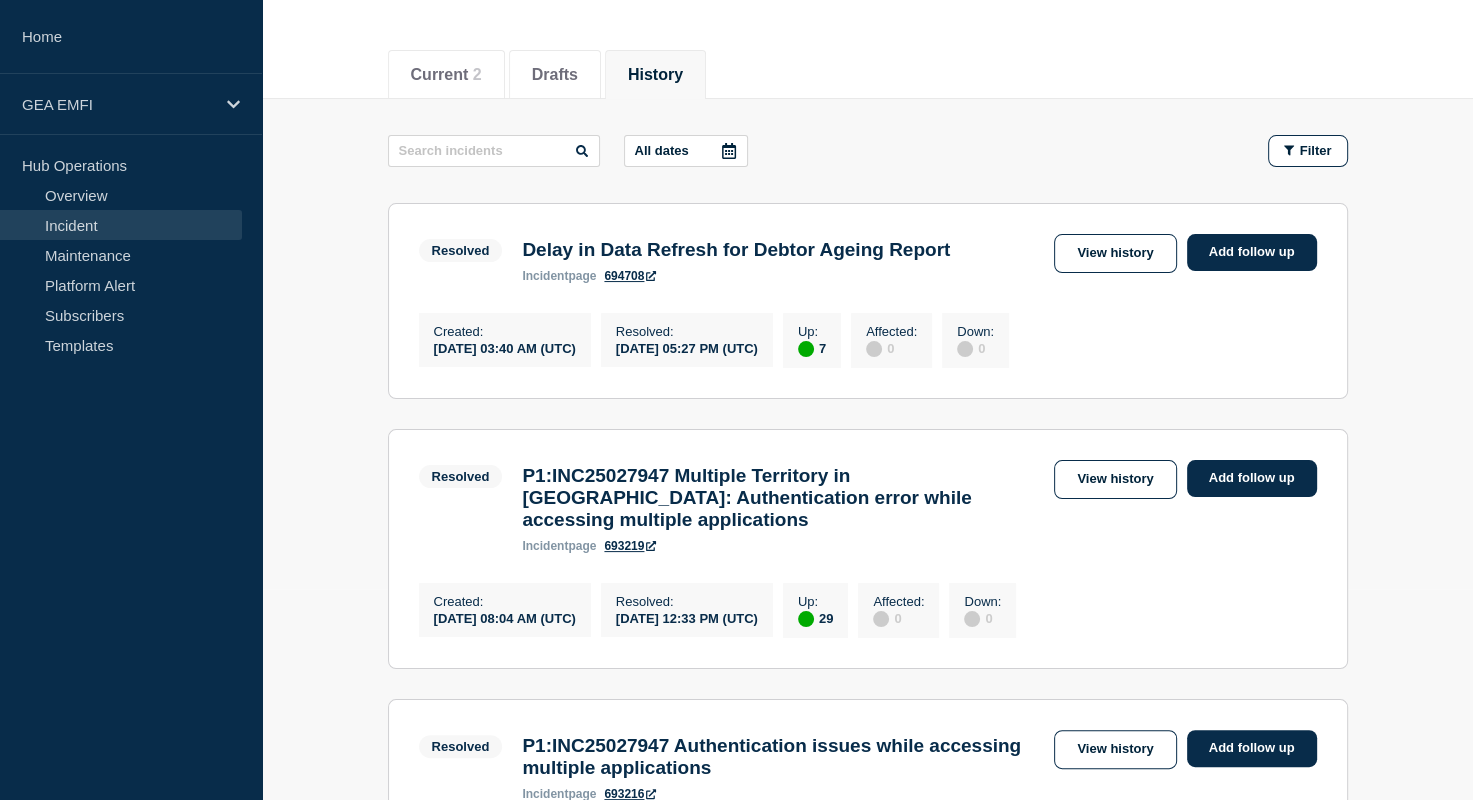 scroll, scrollTop: 200, scrollLeft: 0, axis: vertical 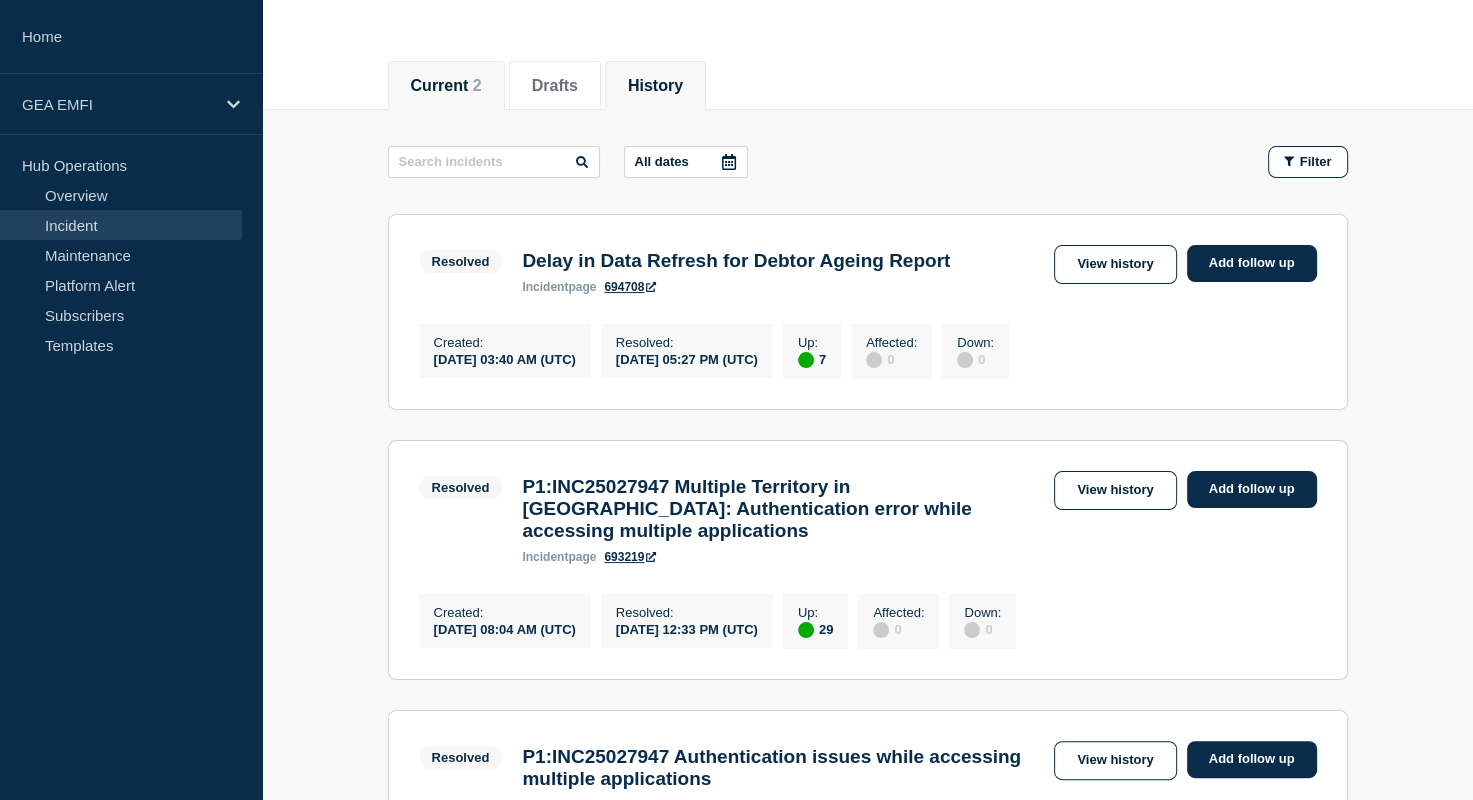 click on "Current    2" 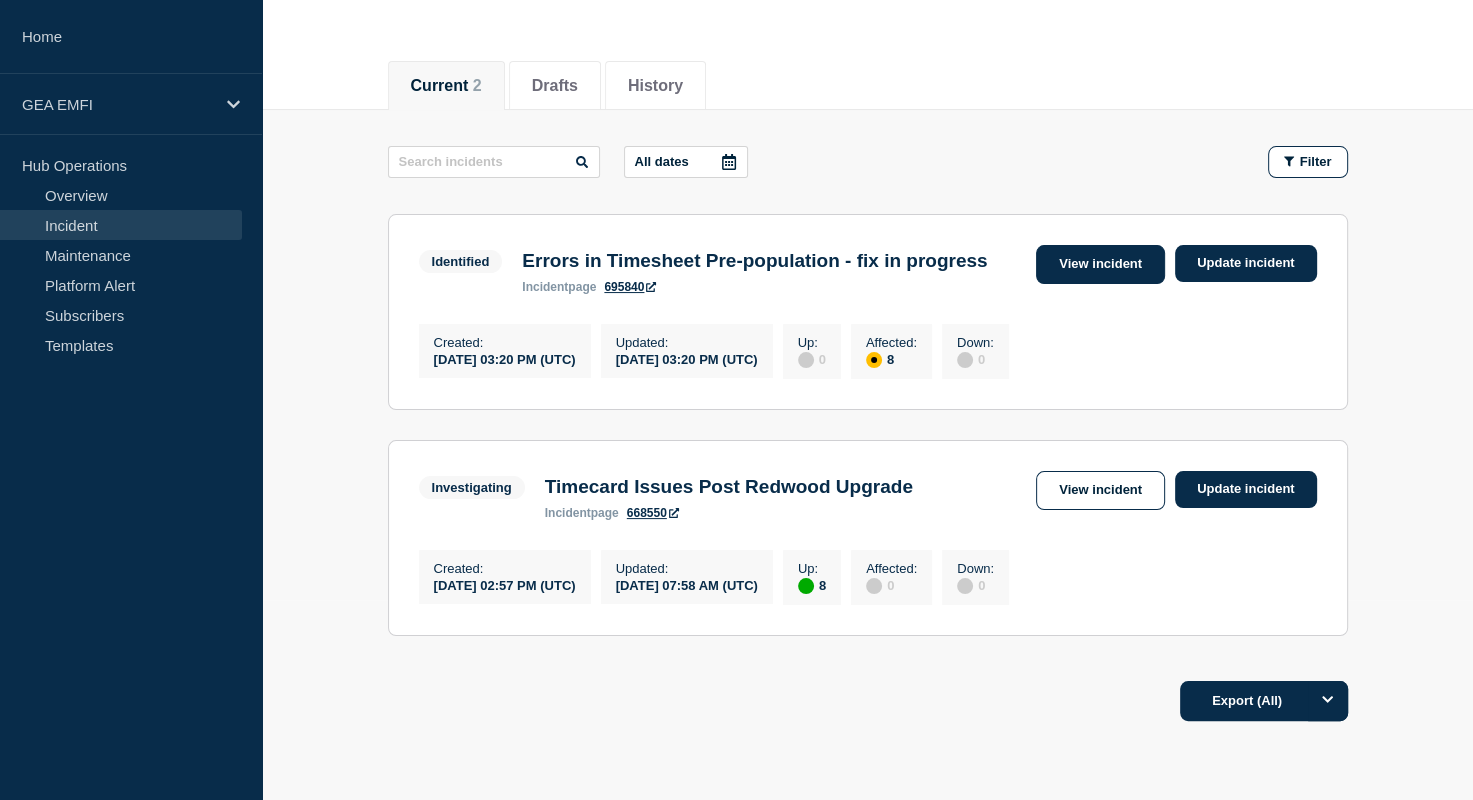 click on "View incident" at bounding box center (1100, 264) 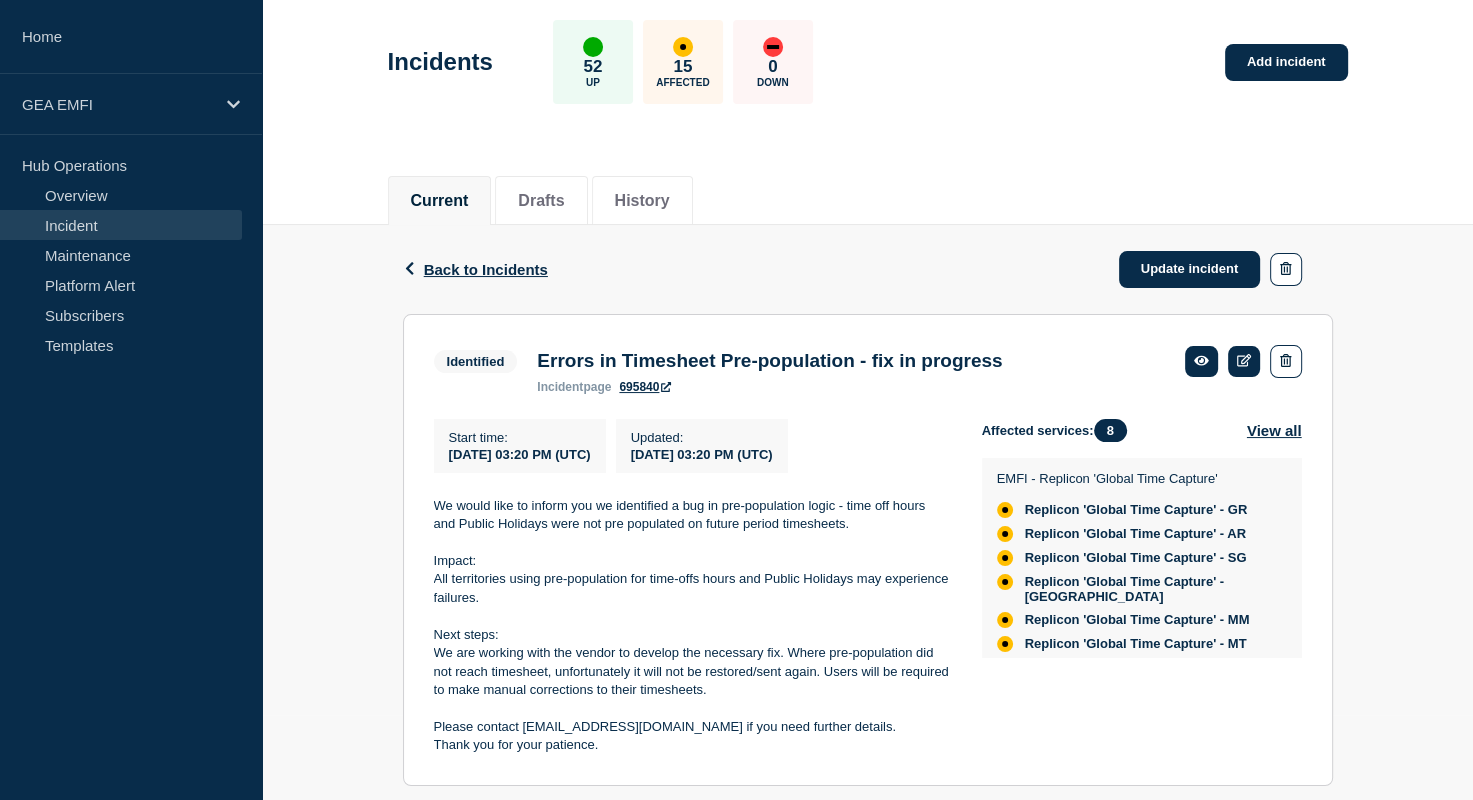 scroll, scrollTop: 156, scrollLeft: 0, axis: vertical 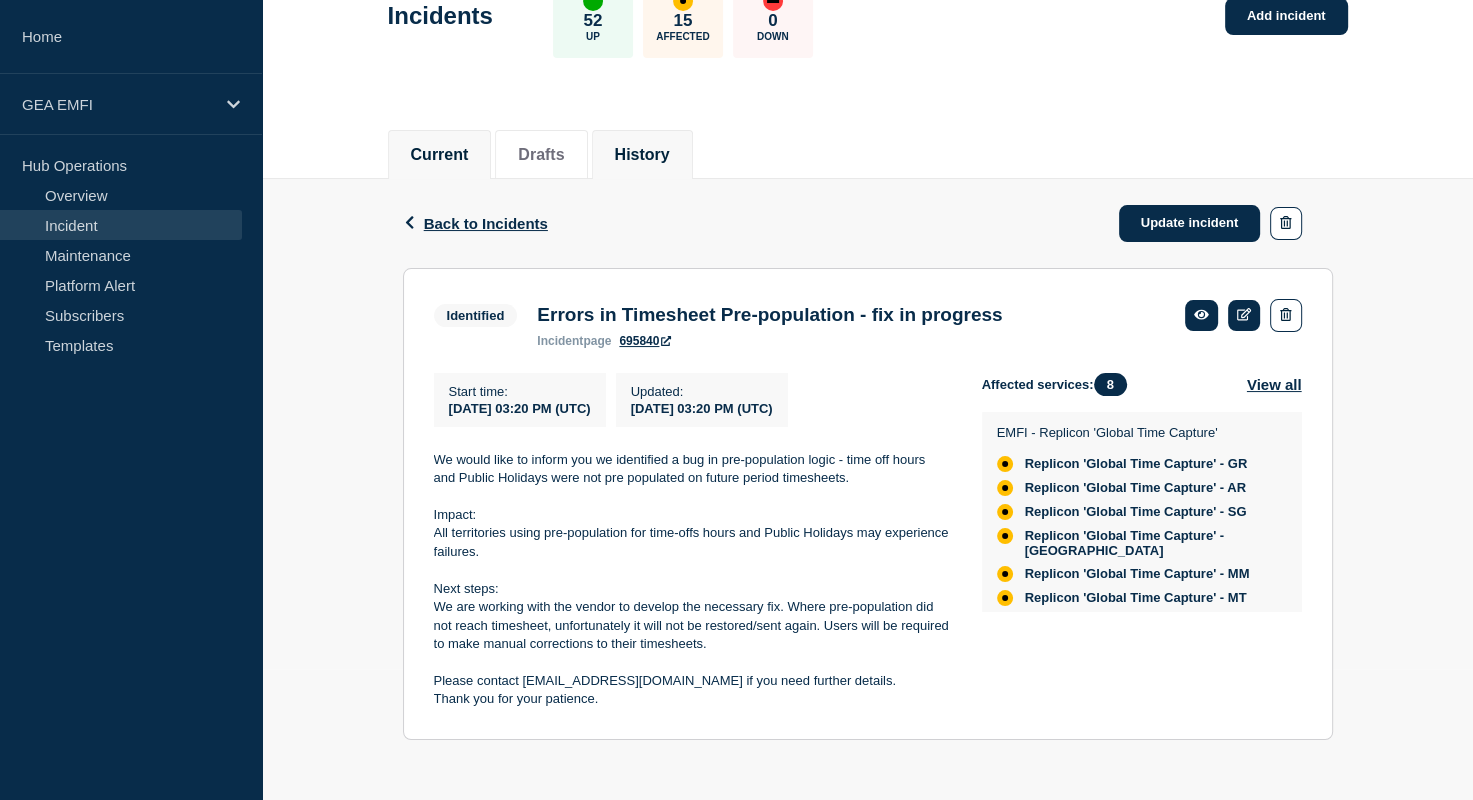 click on "History" 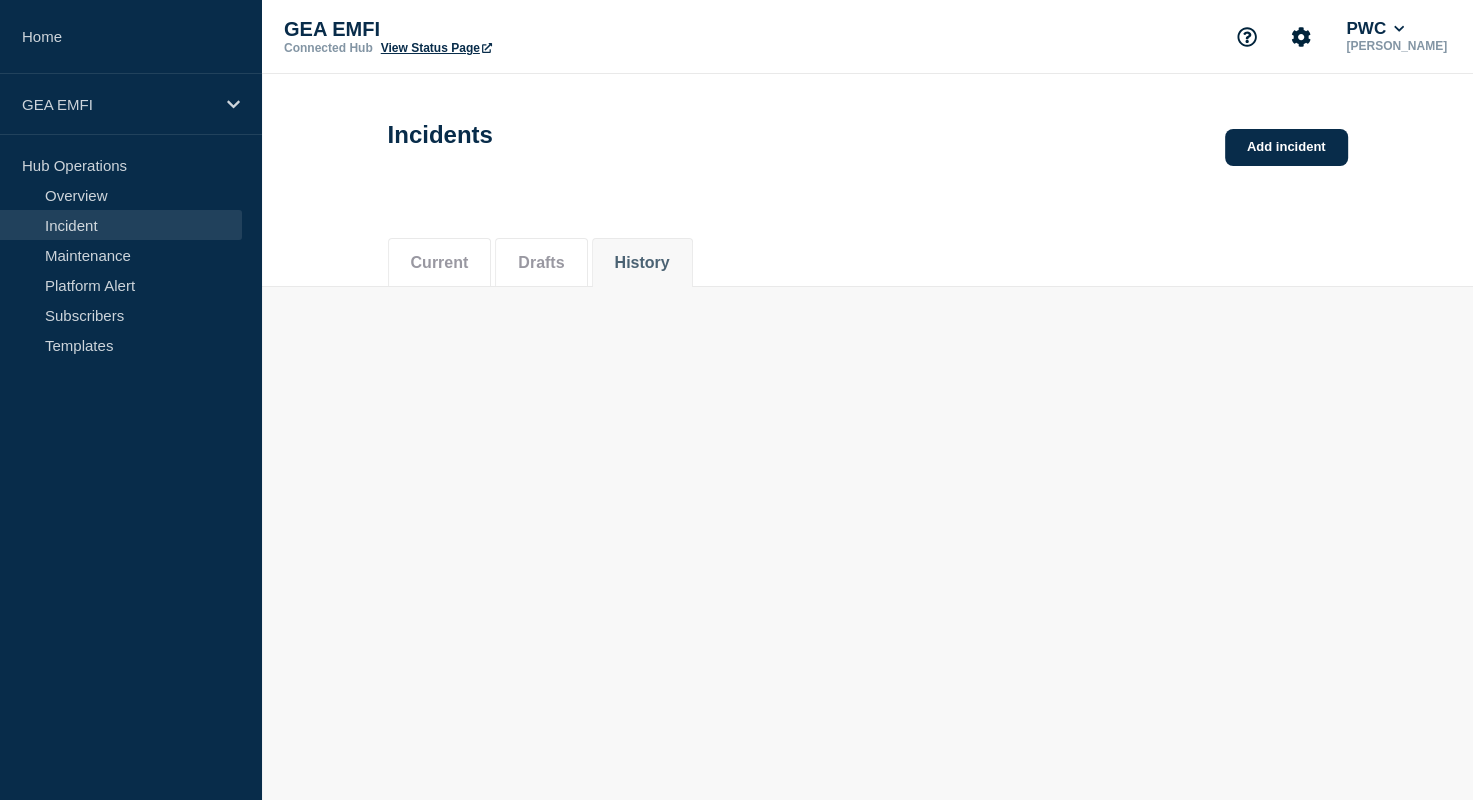 scroll, scrollTop: 0, scrollLeft: 0, axis: both 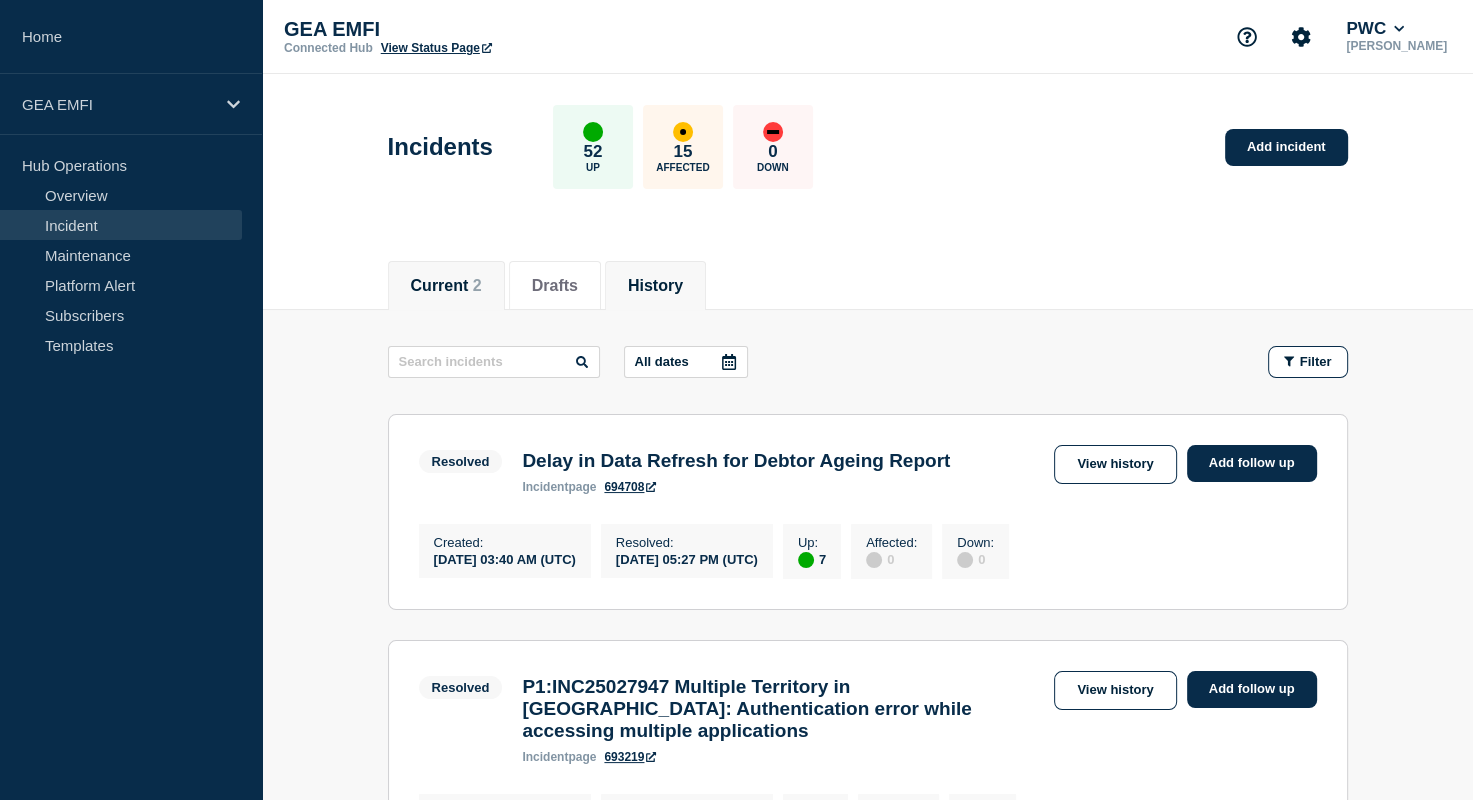 click on "Current    2" at bounding box center [446, 286] 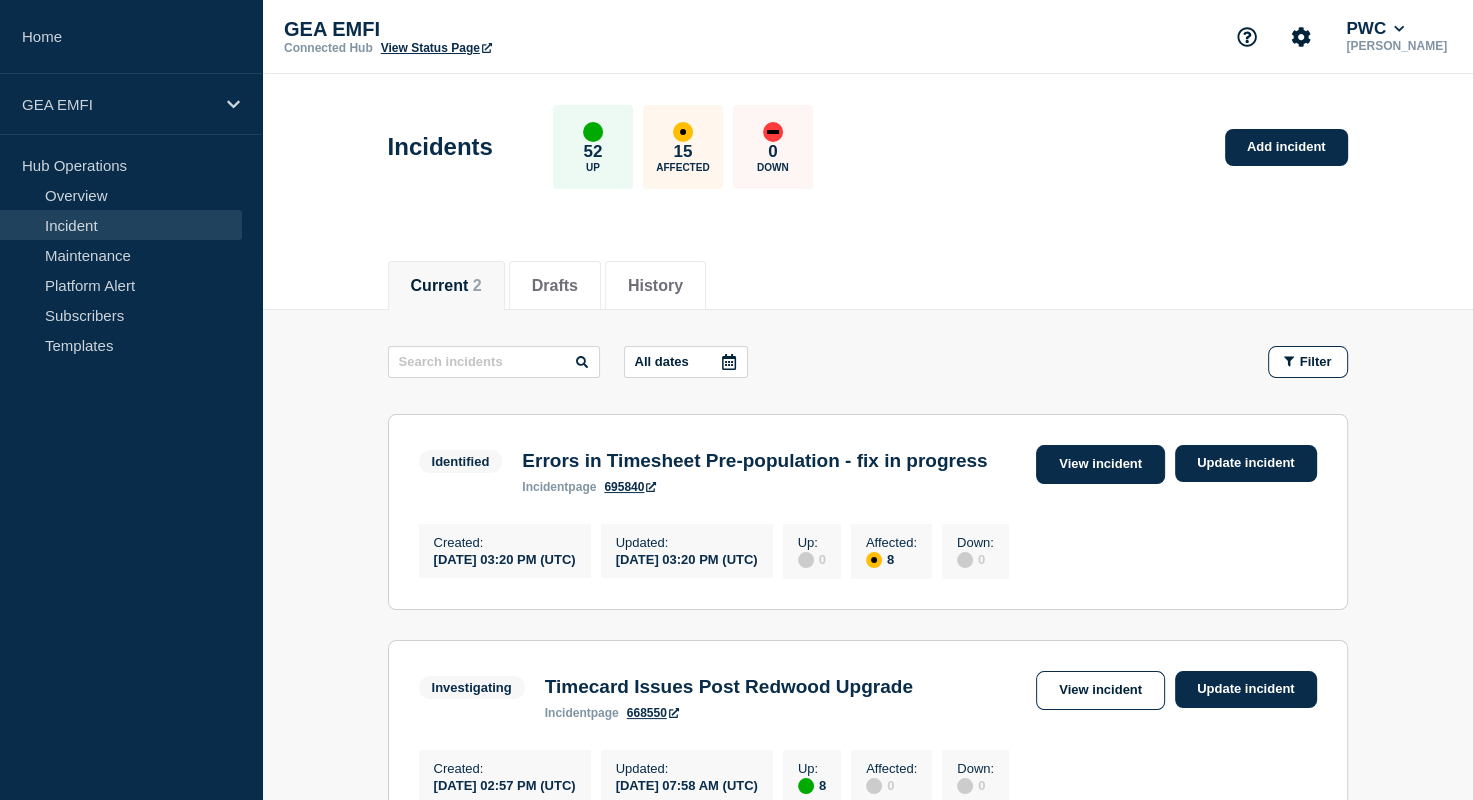 click on "View incident" at bounding box center (1100, 464) 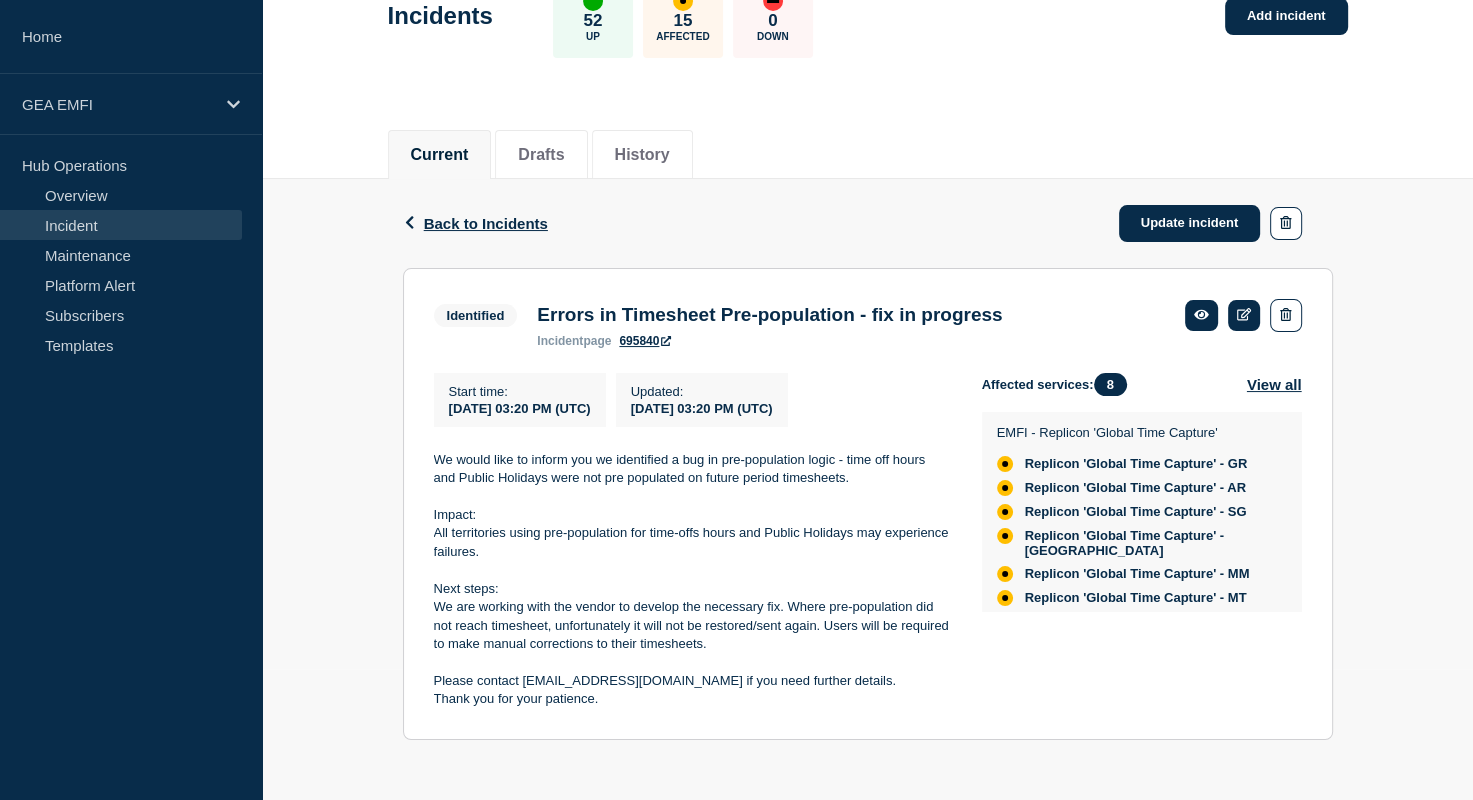 scroll, scrollTop: 156, scrollLeft: 0, axis: vertical 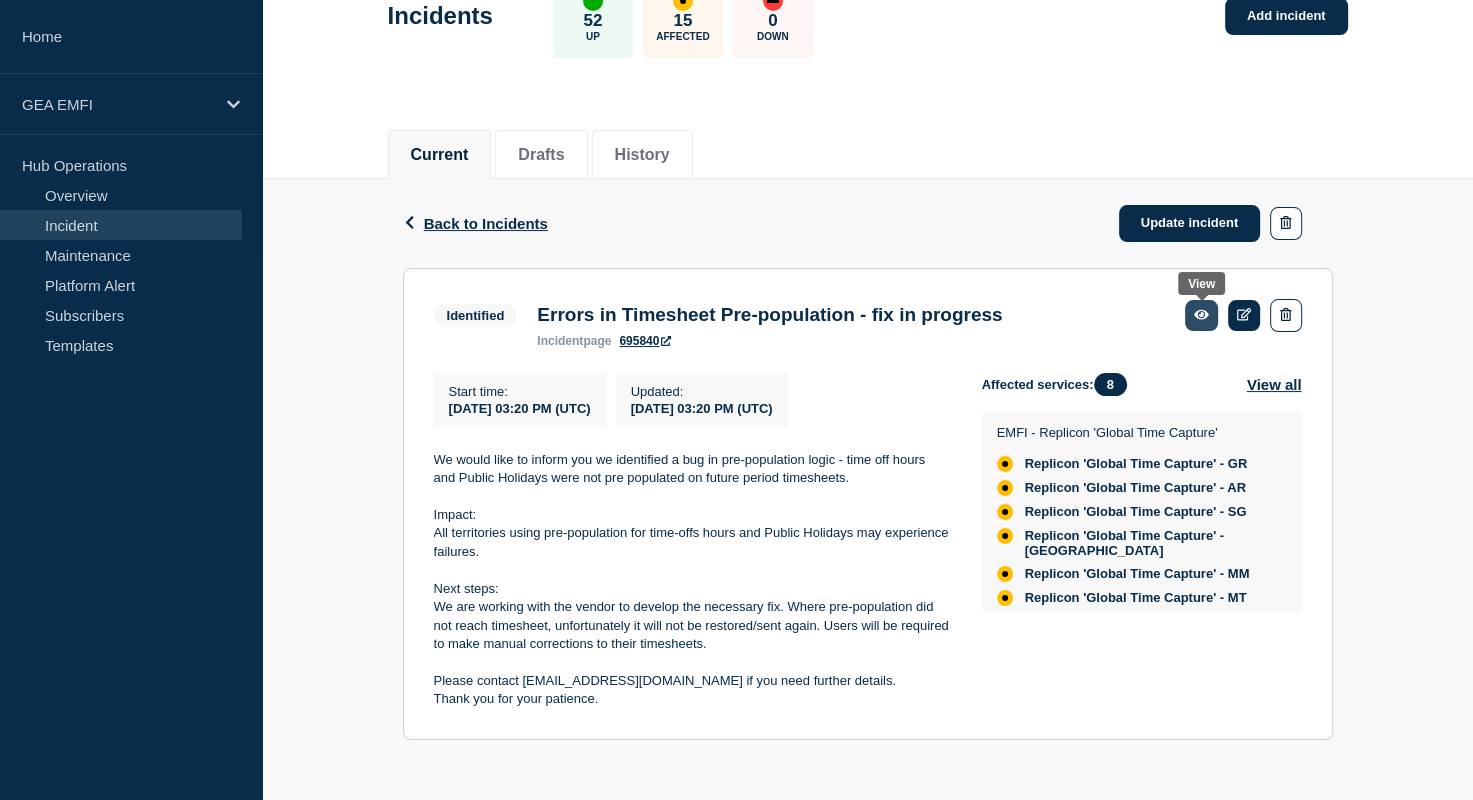 click 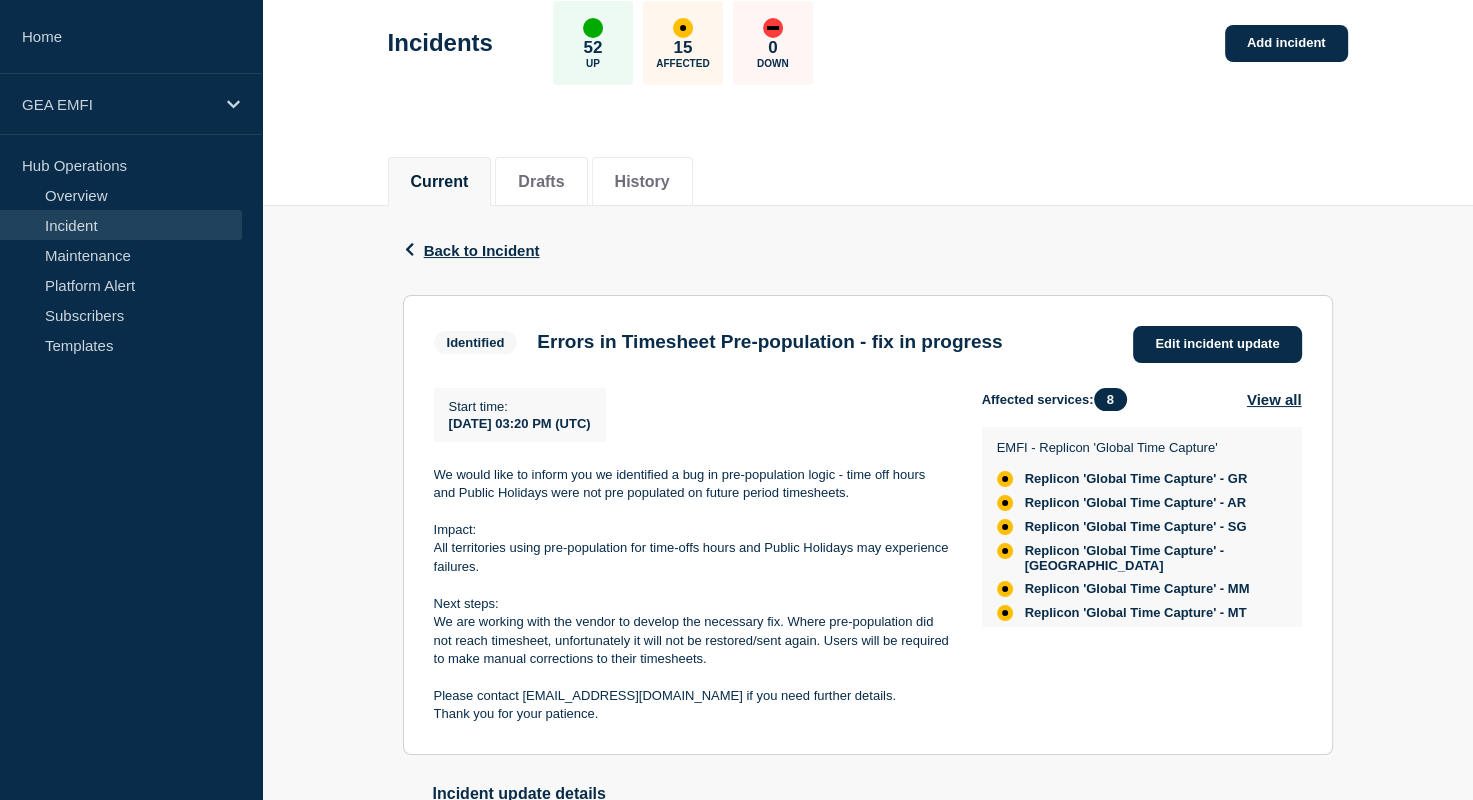 scroll, scrollTop: 297, scrollLeft: 0, axis: vertical 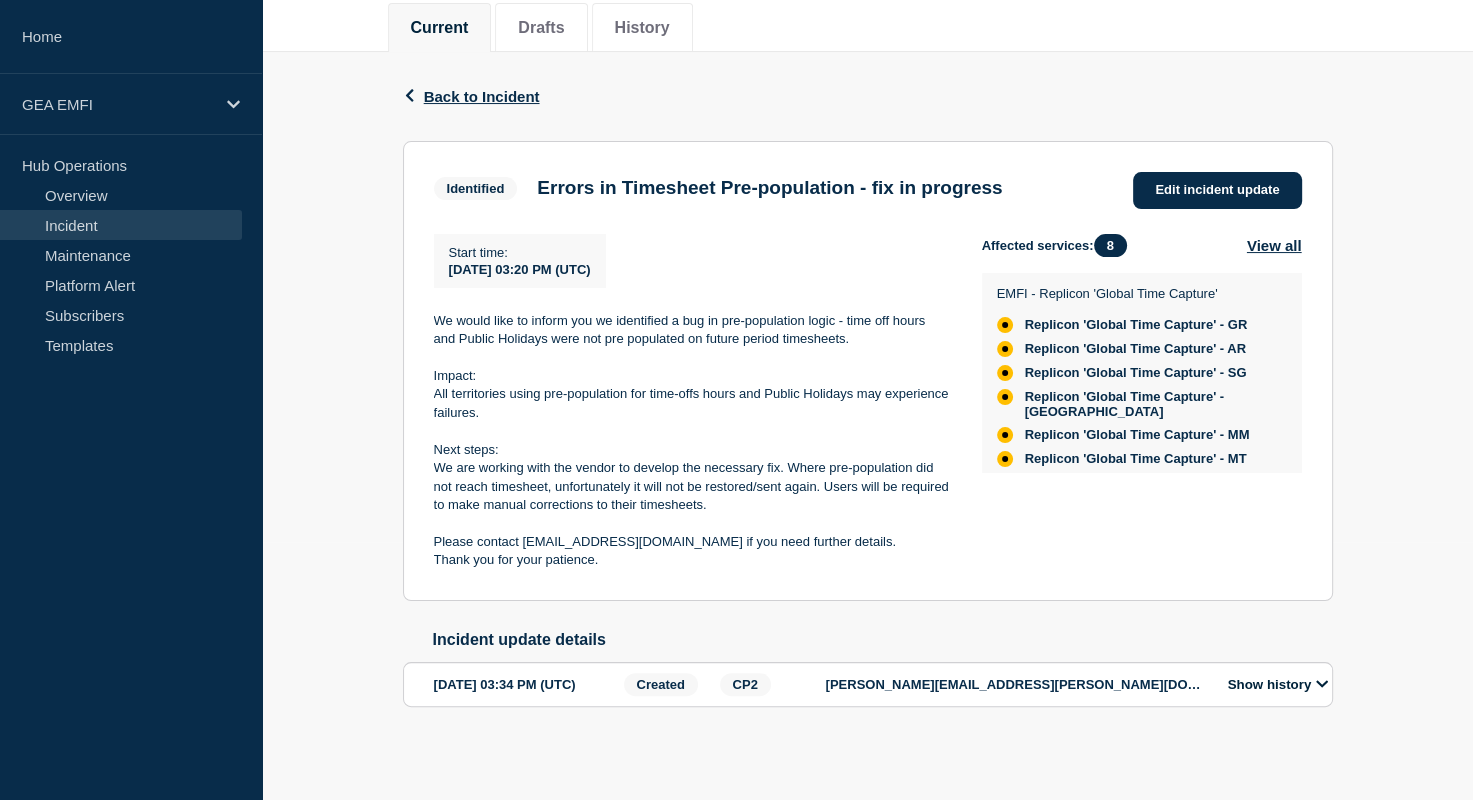 click on "Show history" at bounding box center [1278, 684] 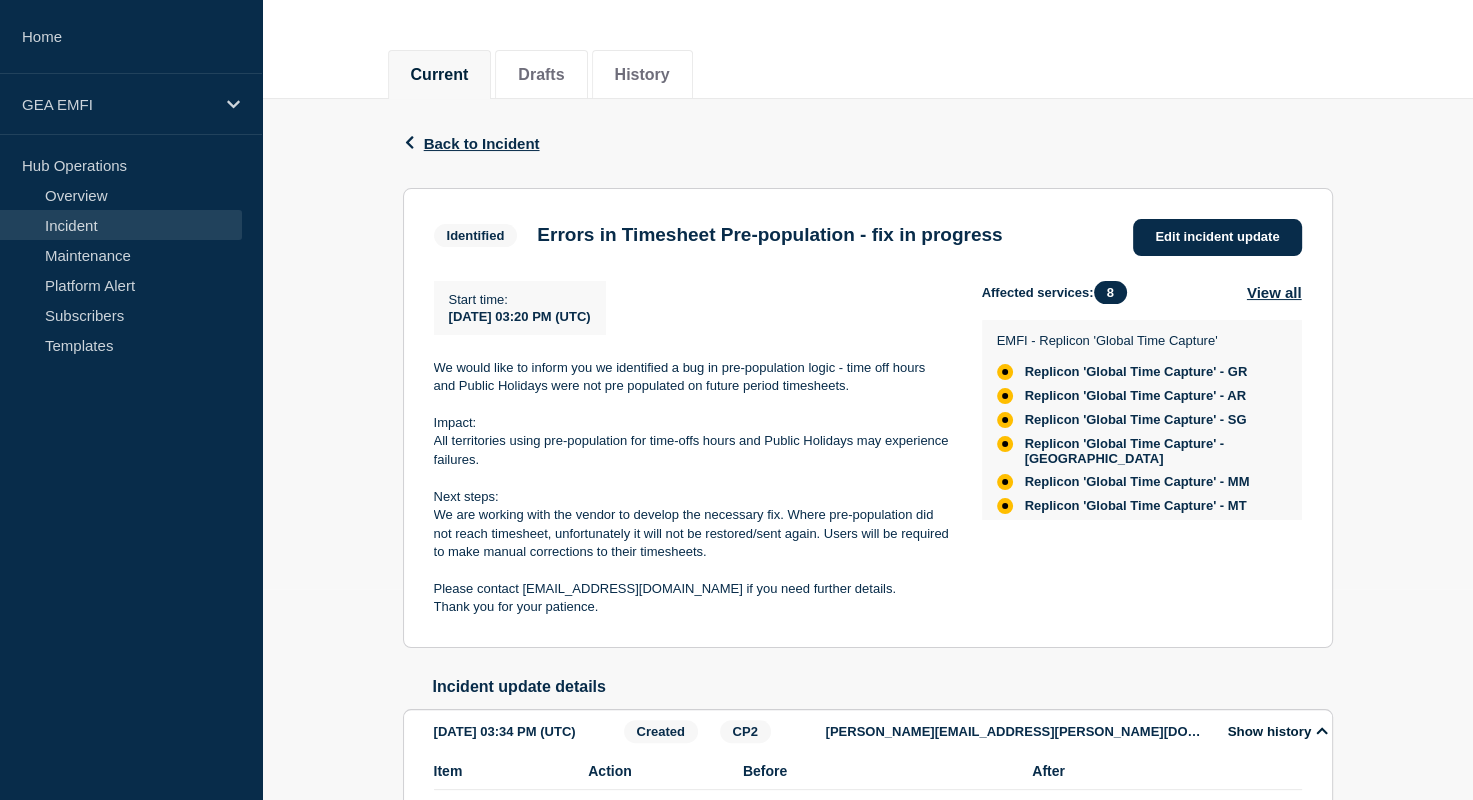 scroll, scrollTop: 97, scrollLeft: 0, axis: vertical 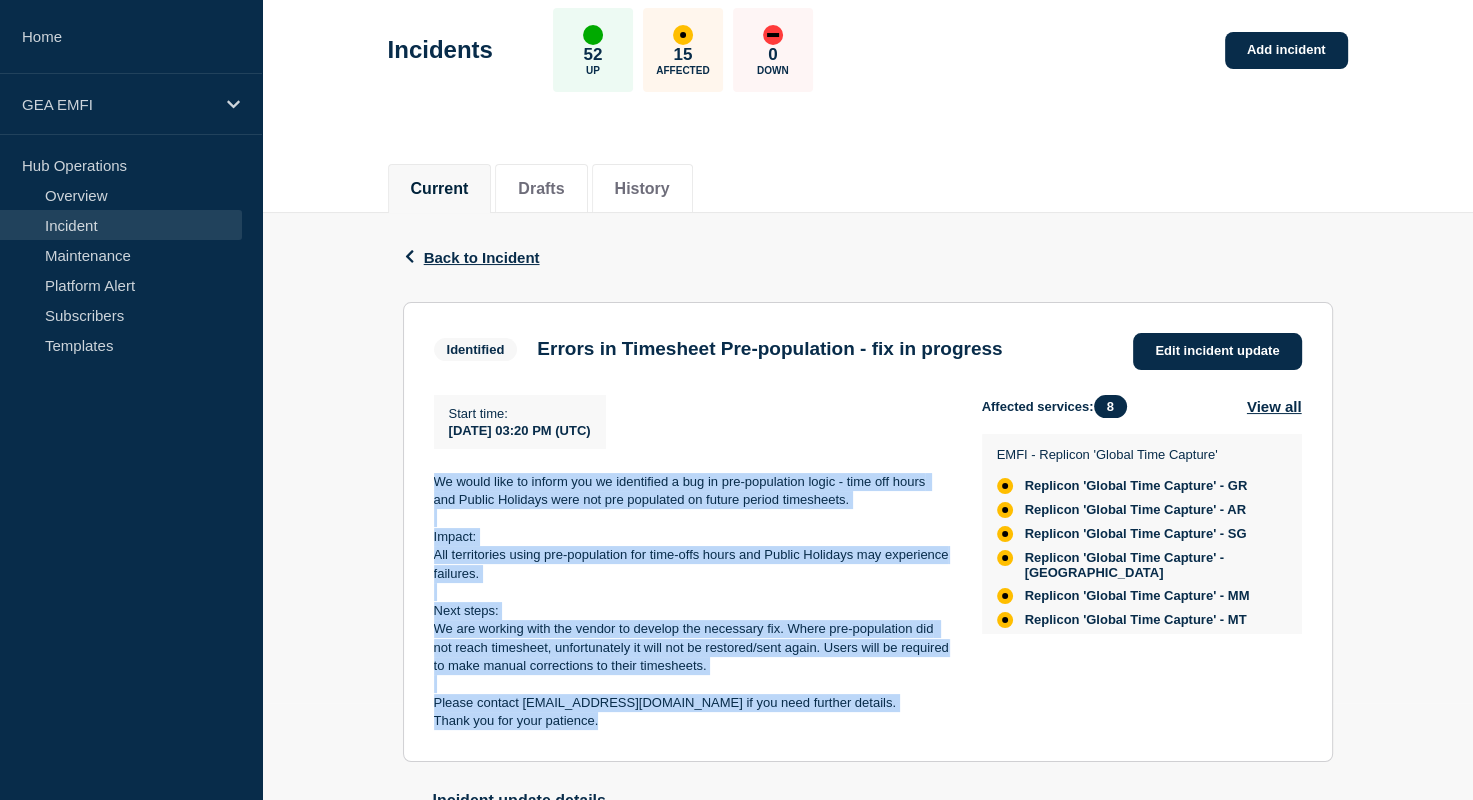 drag, startPoint x: 432, startPoint y: 476, endPoint x: 739, endPoint y: 742, distance: 406.20807 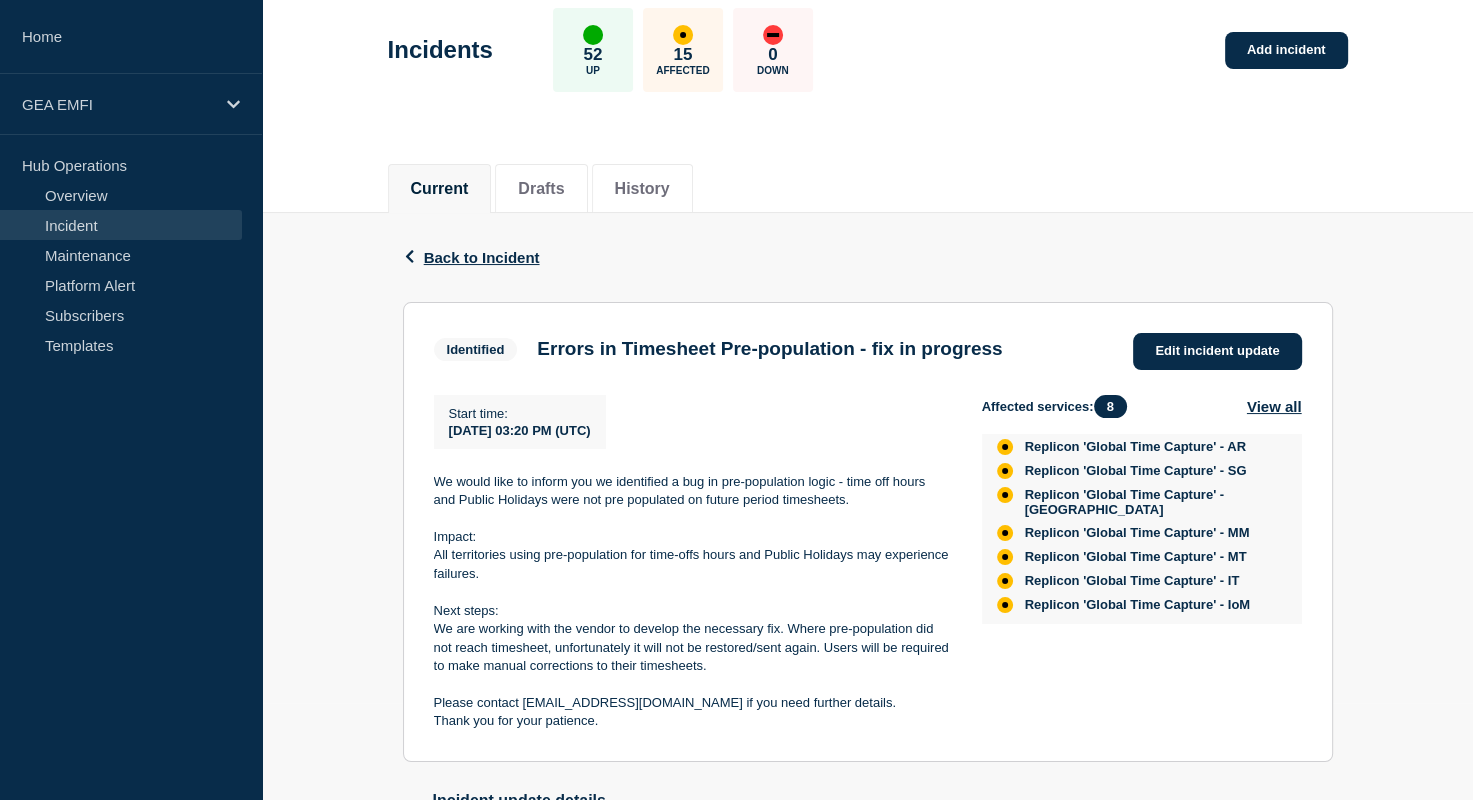scroll, scrollTop: 216, scrollLeft: 0, axis: vertical 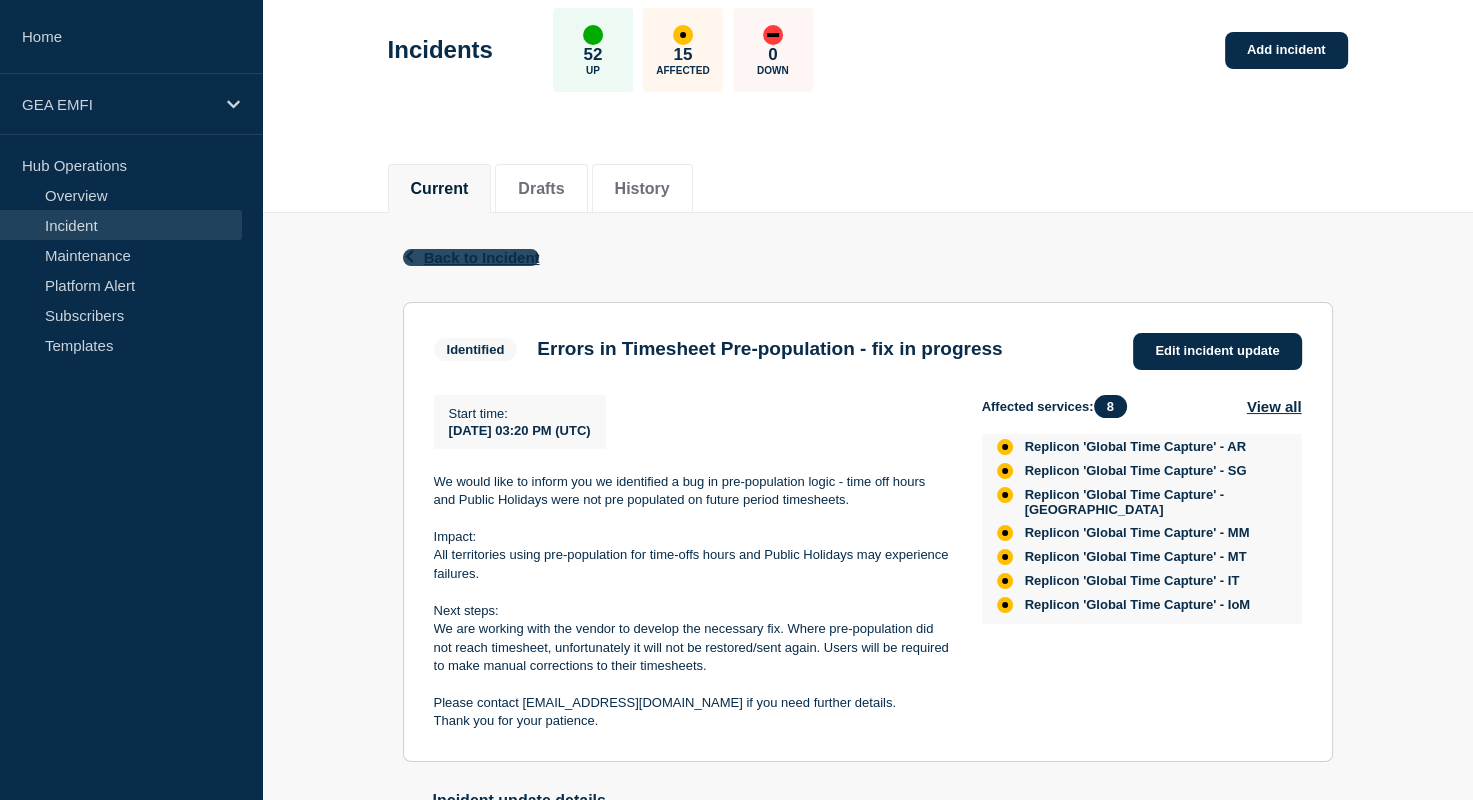 click on "Back to Incident" 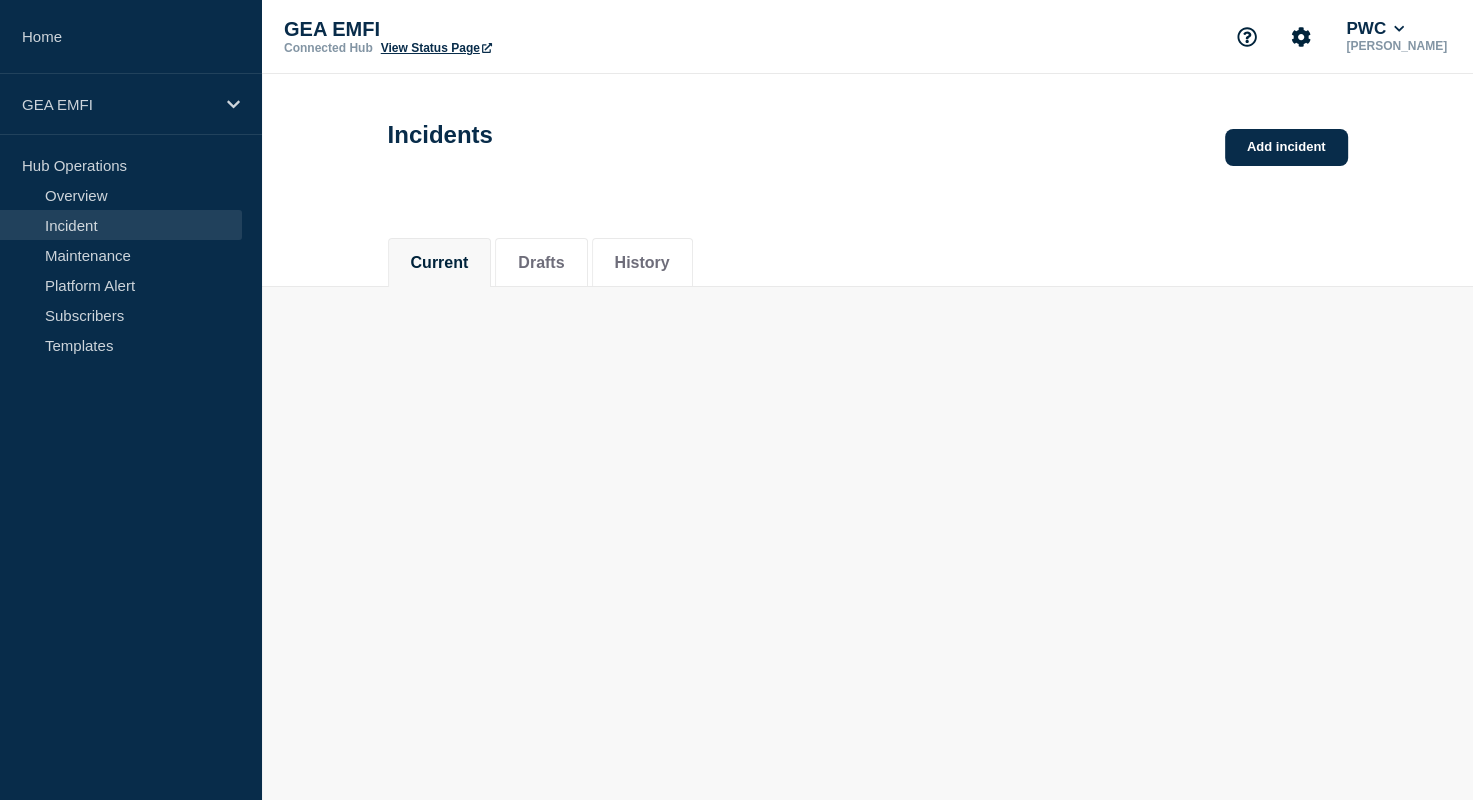scroll, scrollTop: 0, scrollLeft: 0, axis: both 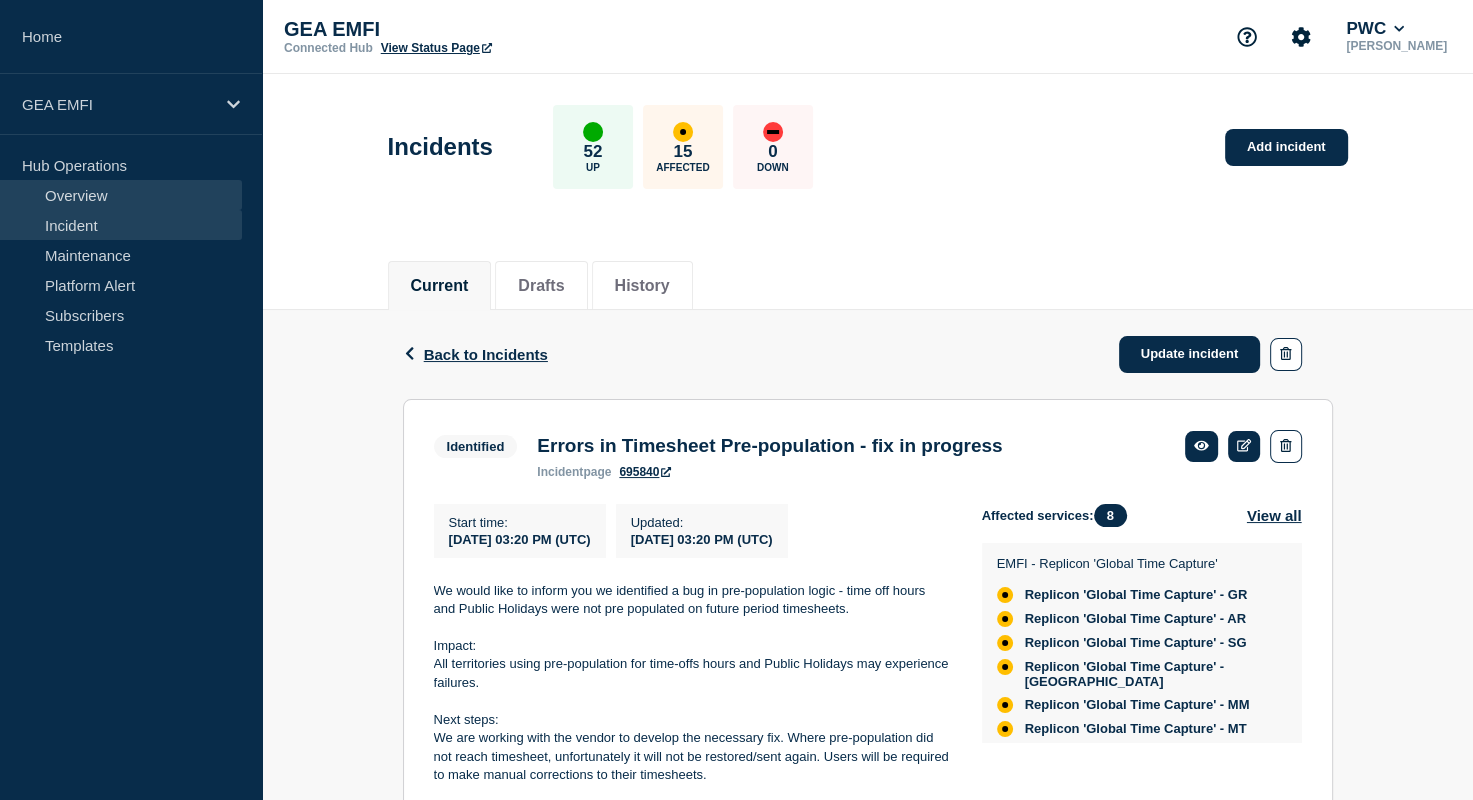 click on "Overview" at bounding box center [121, 195] 